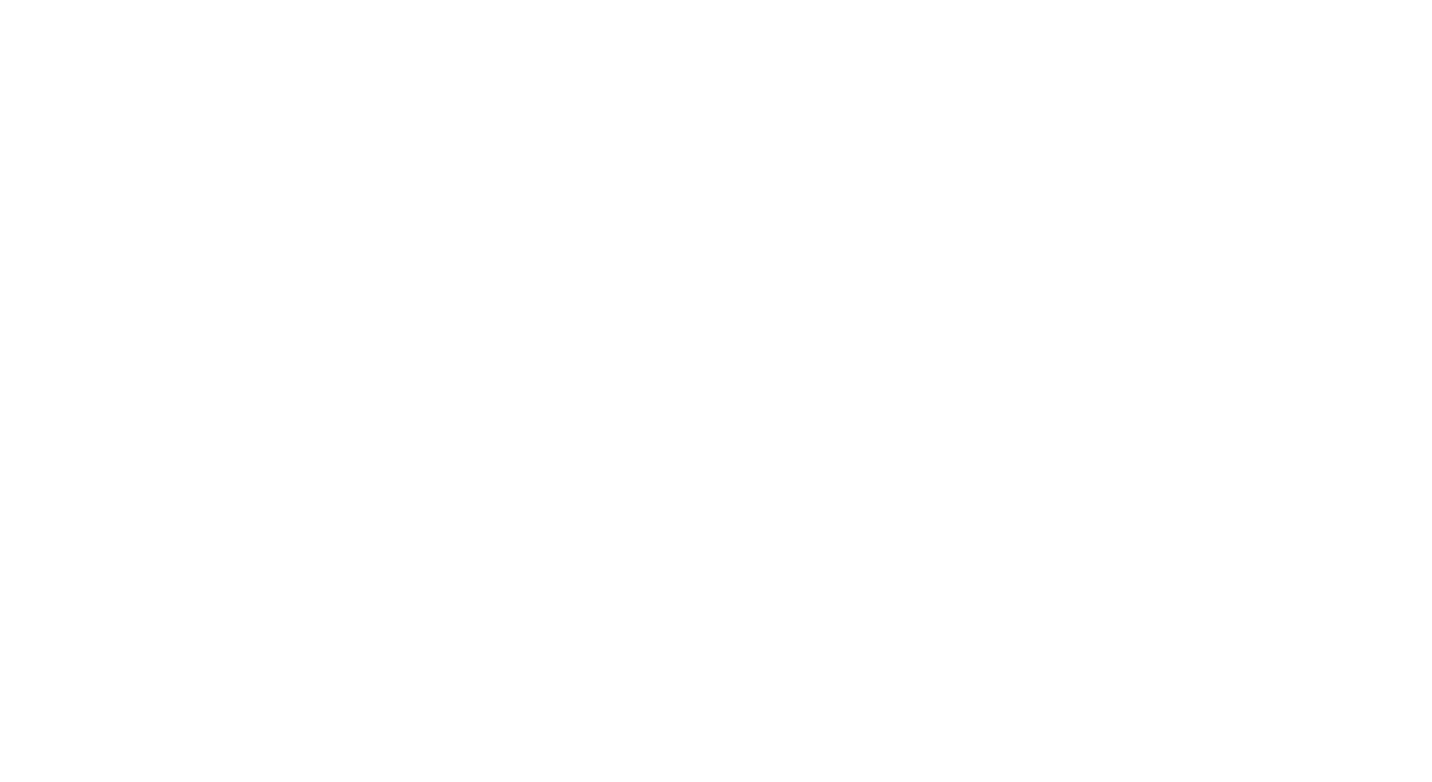 scroll, scrollTop: 0, scrollLeft: 0, axis: both 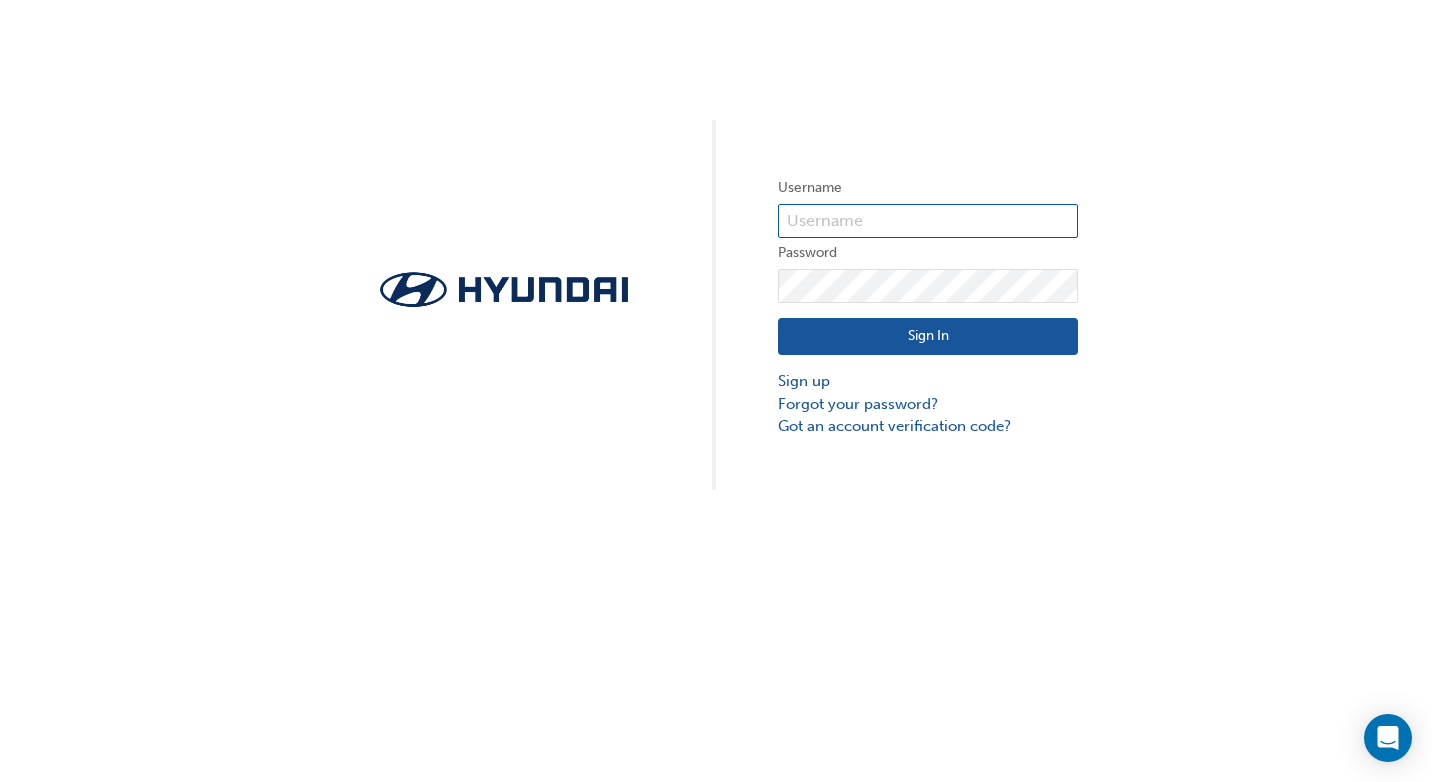 type on "[EMAIL]" 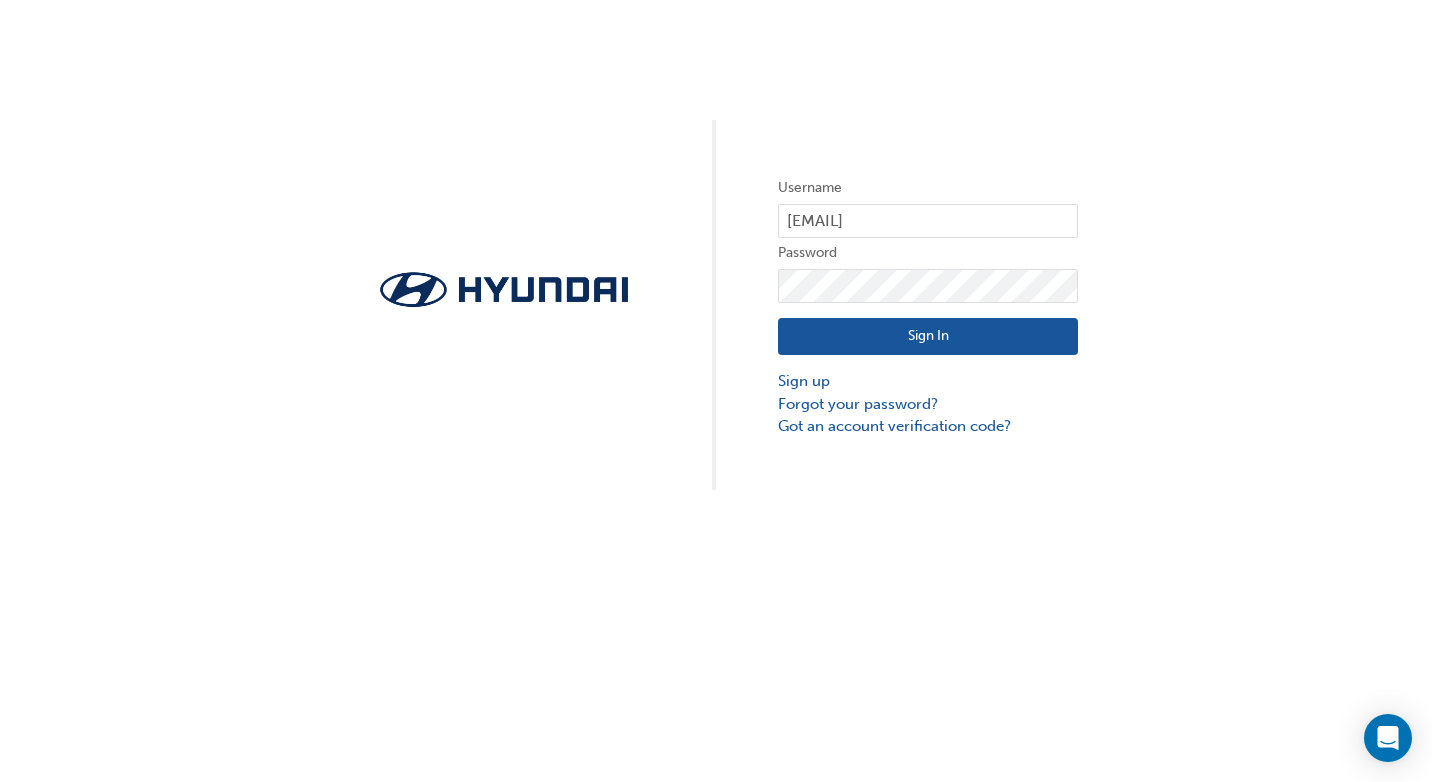 click on "Sign In" at bounding box center [928, 337] 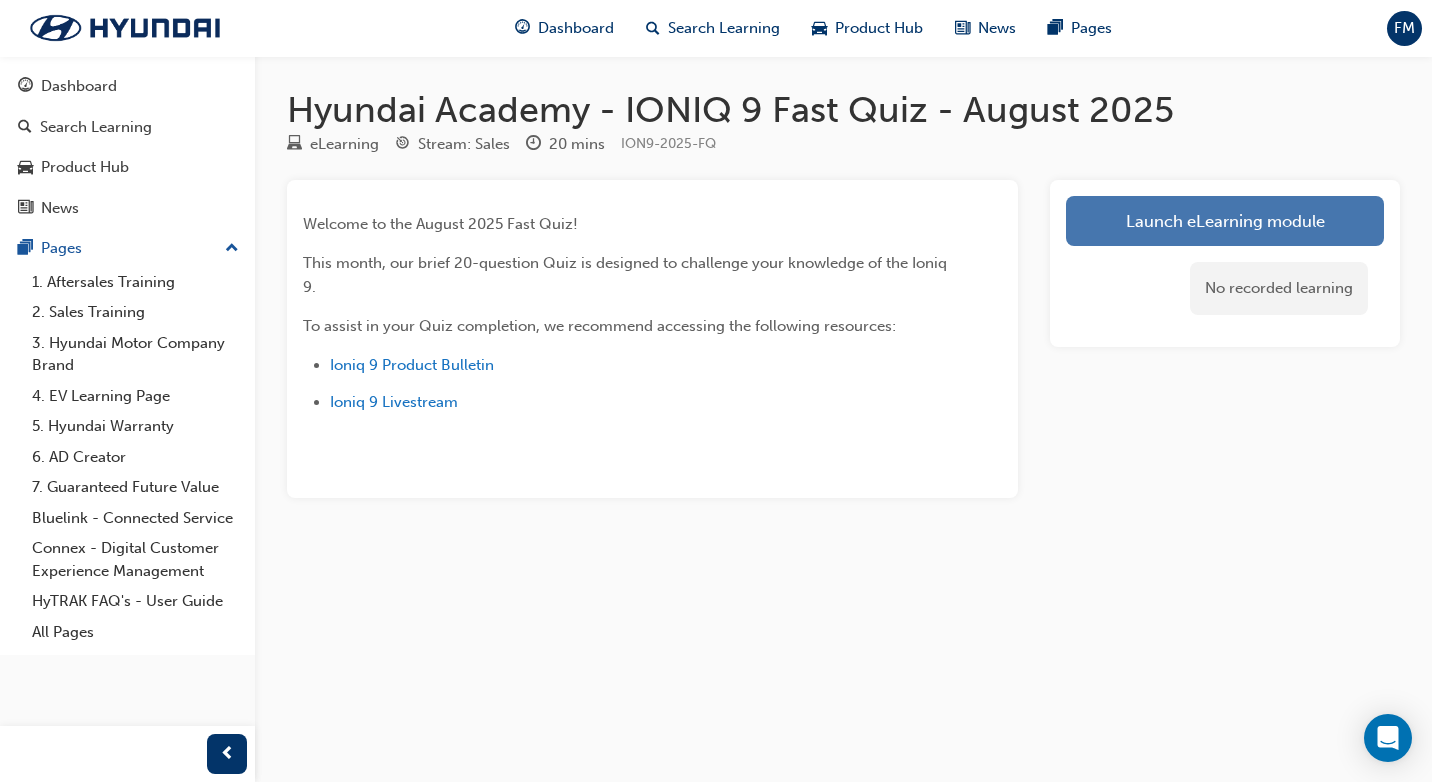 click on "Launch eLearning module" at bounding box center [1225, 221] 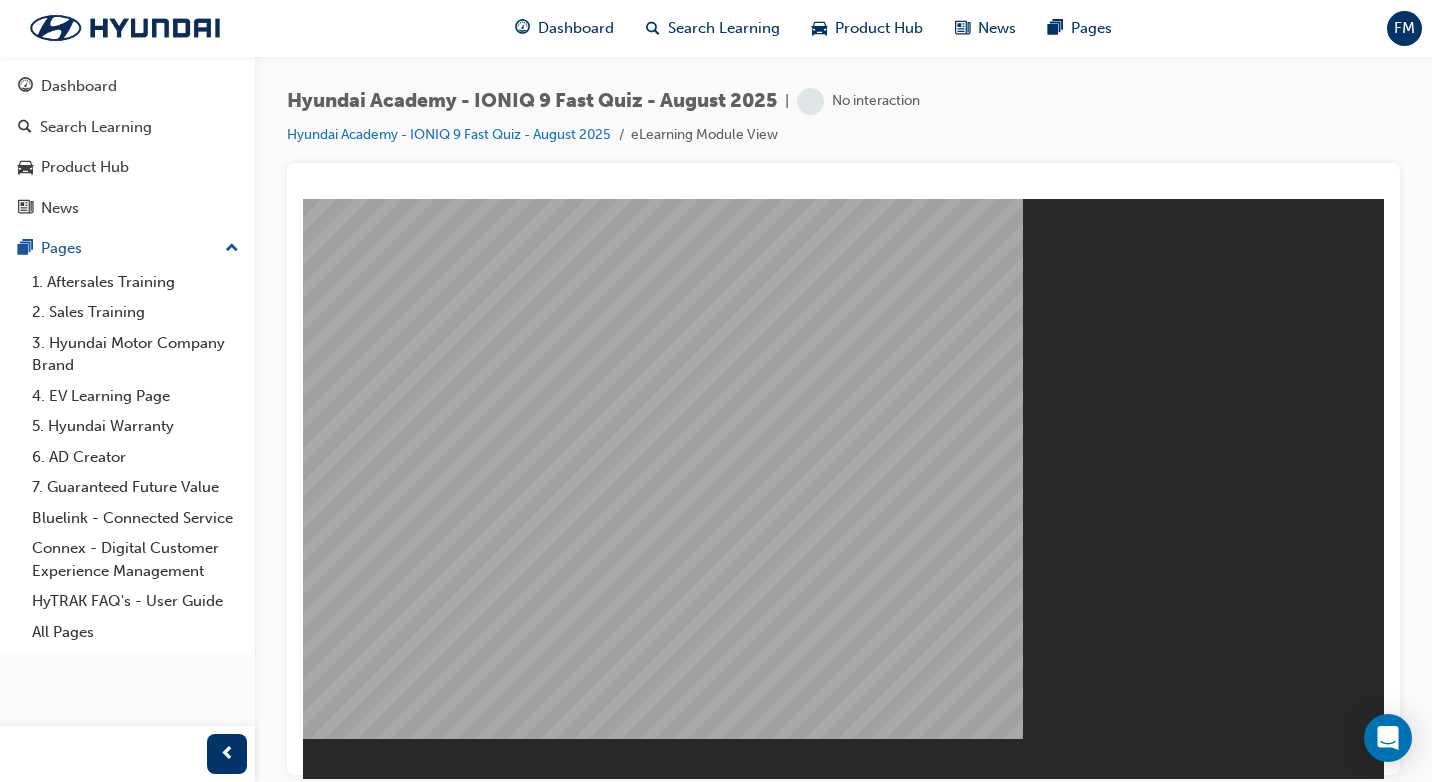 scroll, scrollTop: 0, scrollLeft: 0, axis: both 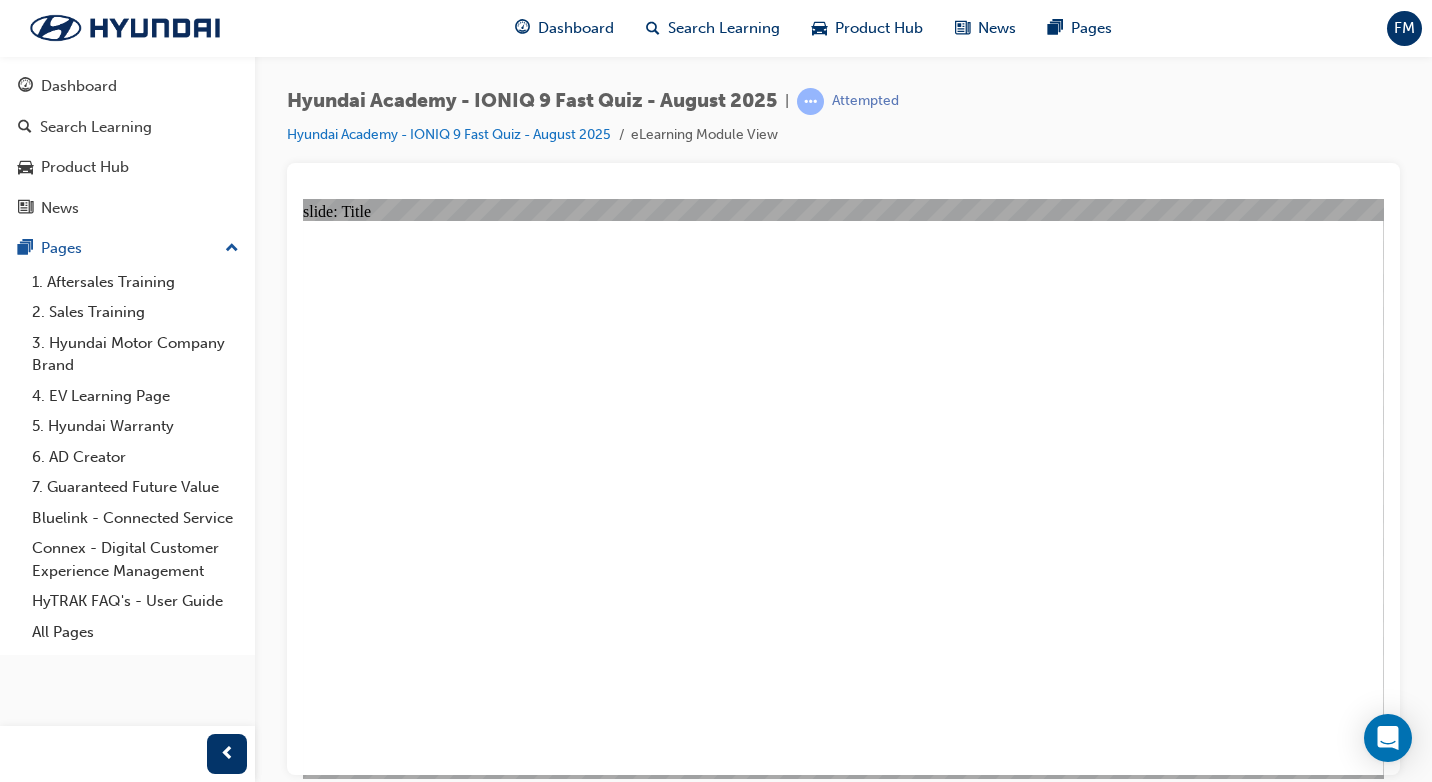 click 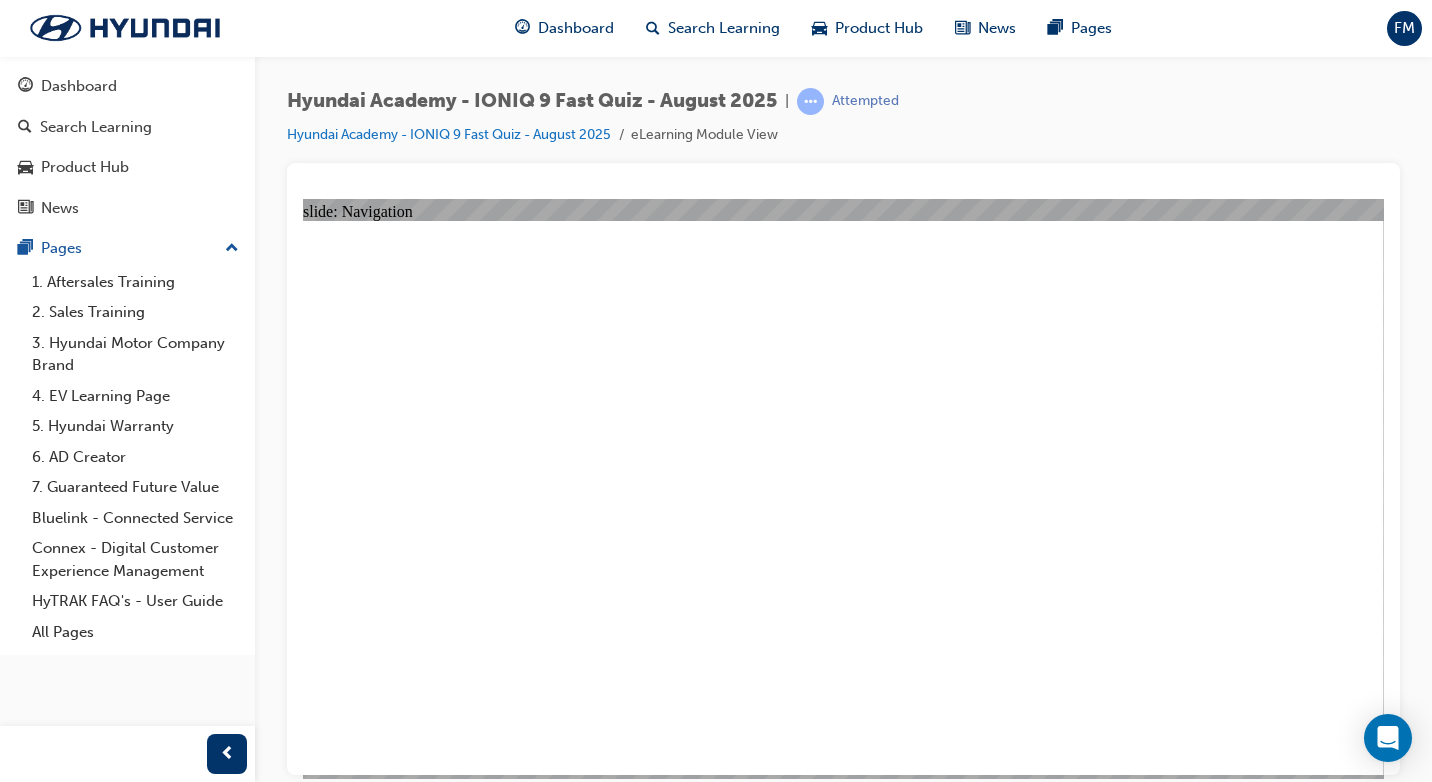 click 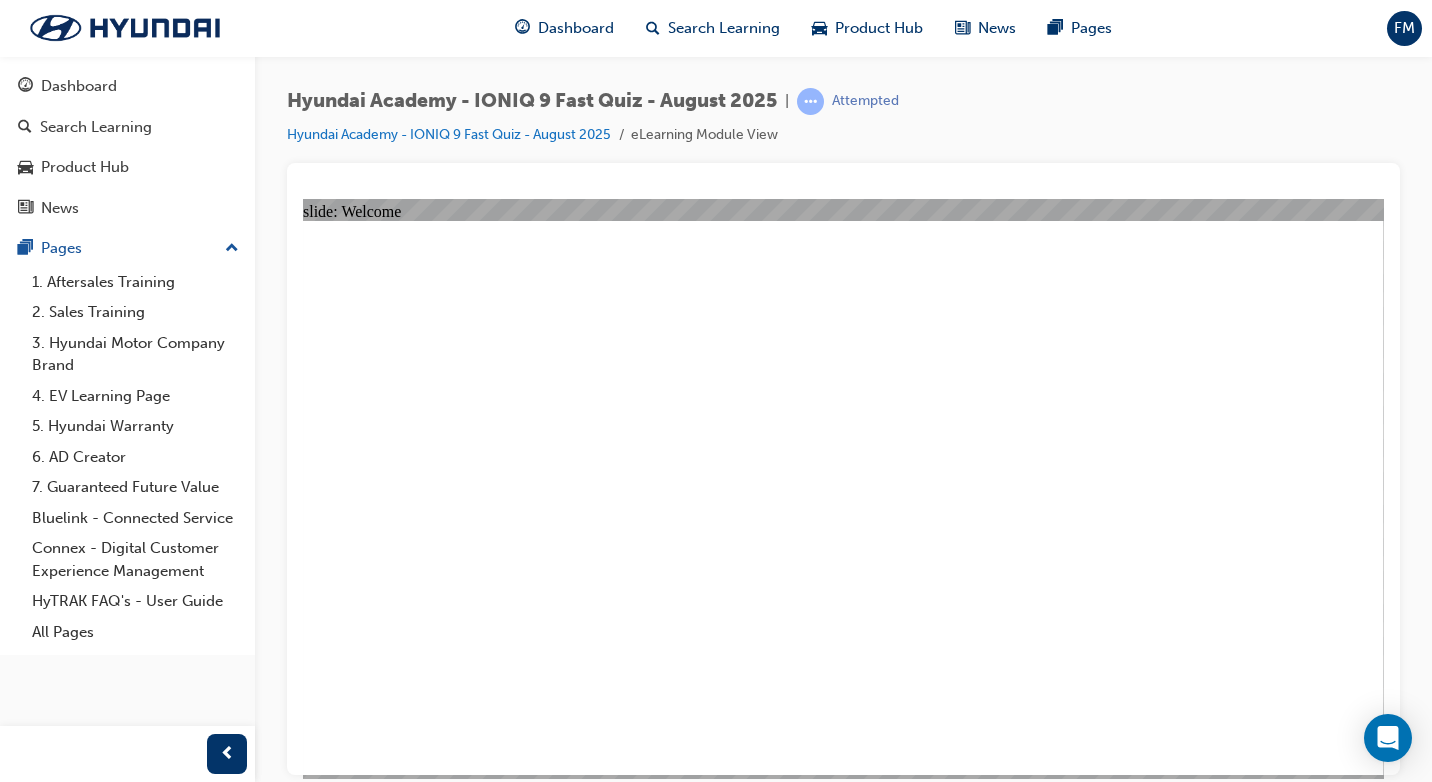 click 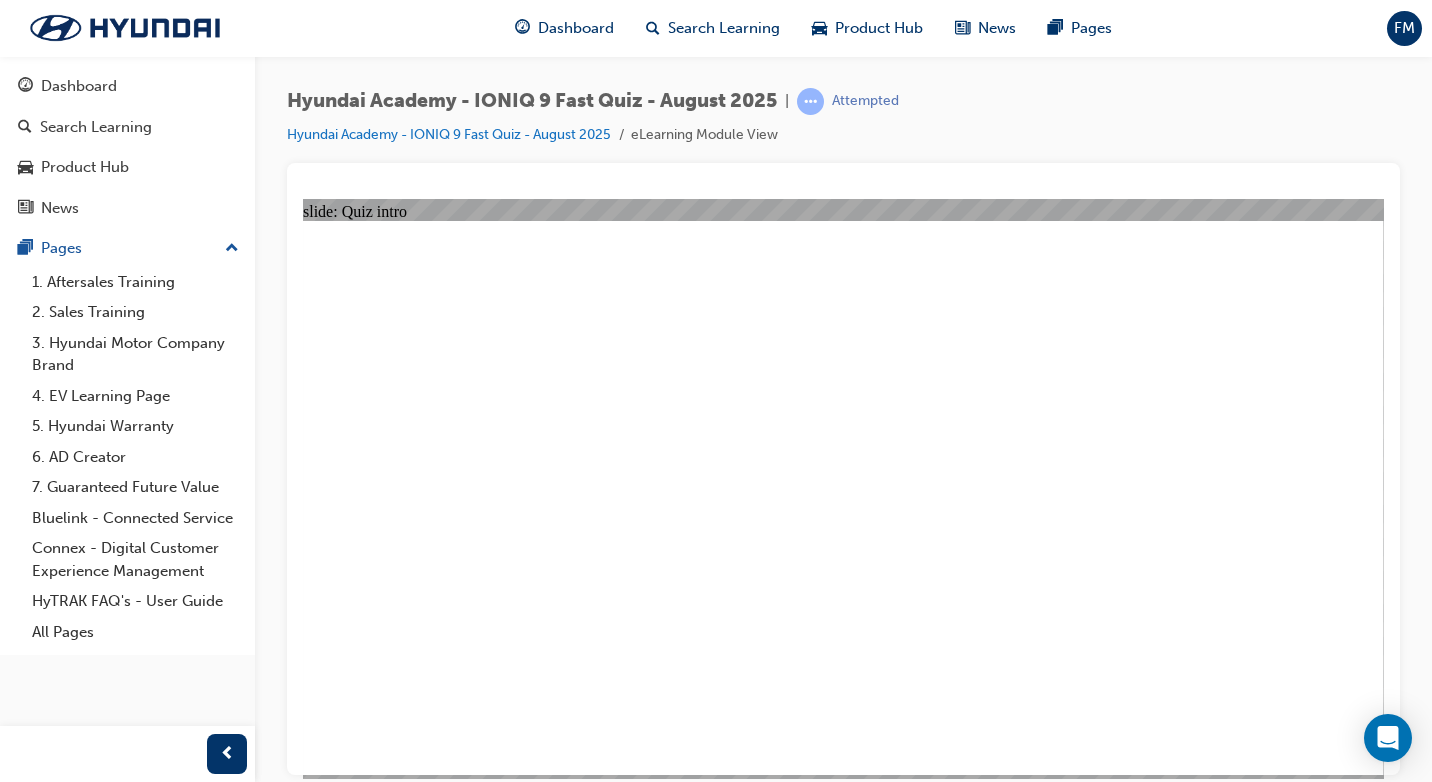 click 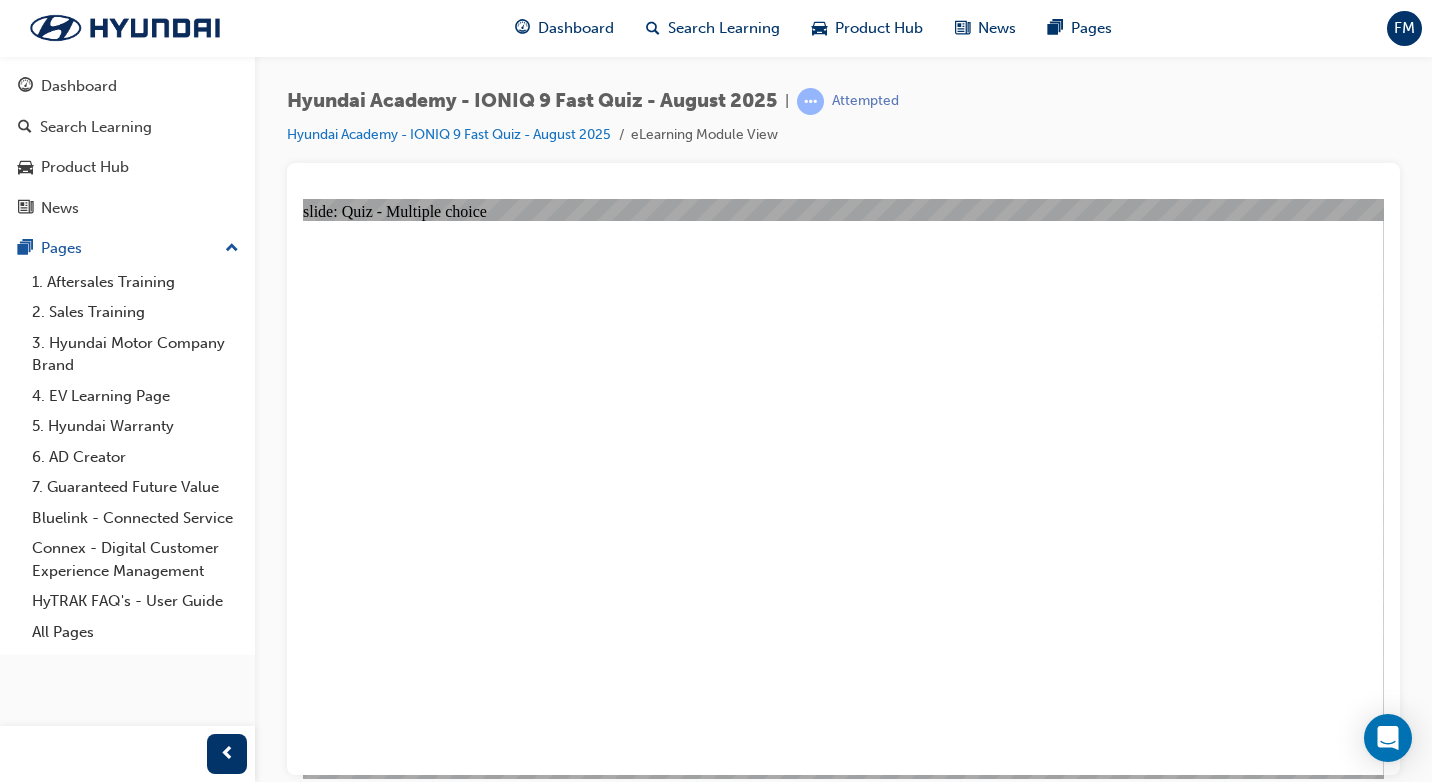 click 